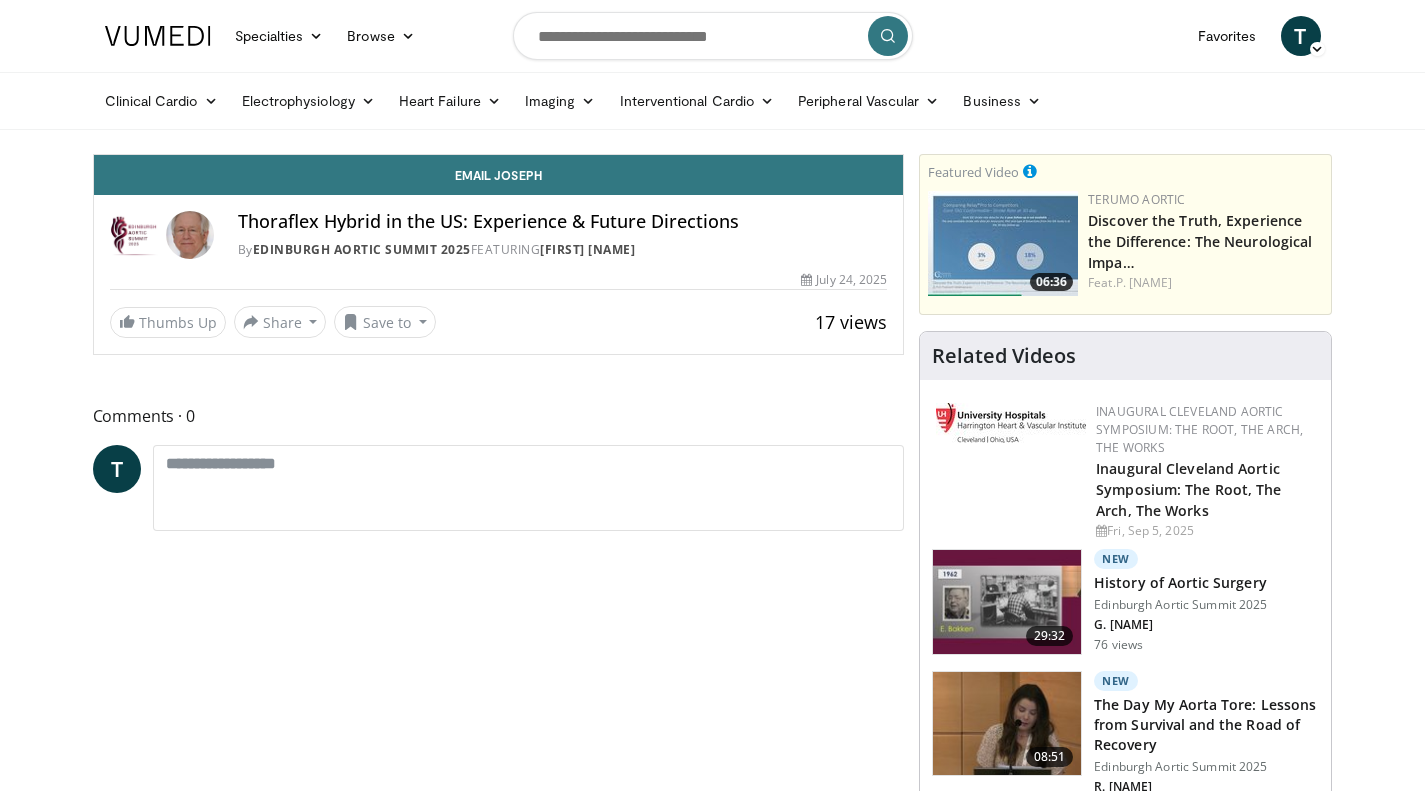 scroll, scrollTop: 0, scrollLeft: 0, axis: both 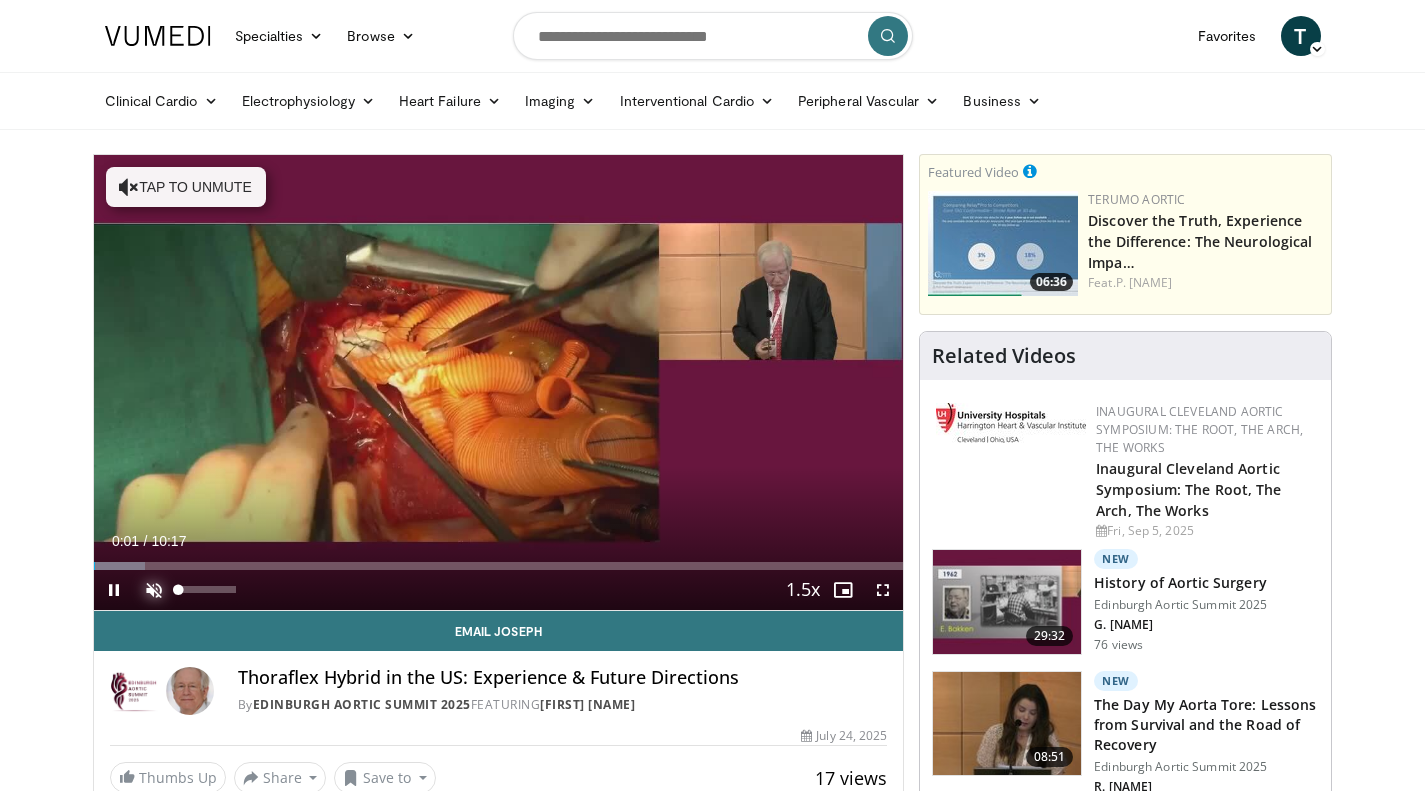 click at bounding box center (154, 590) 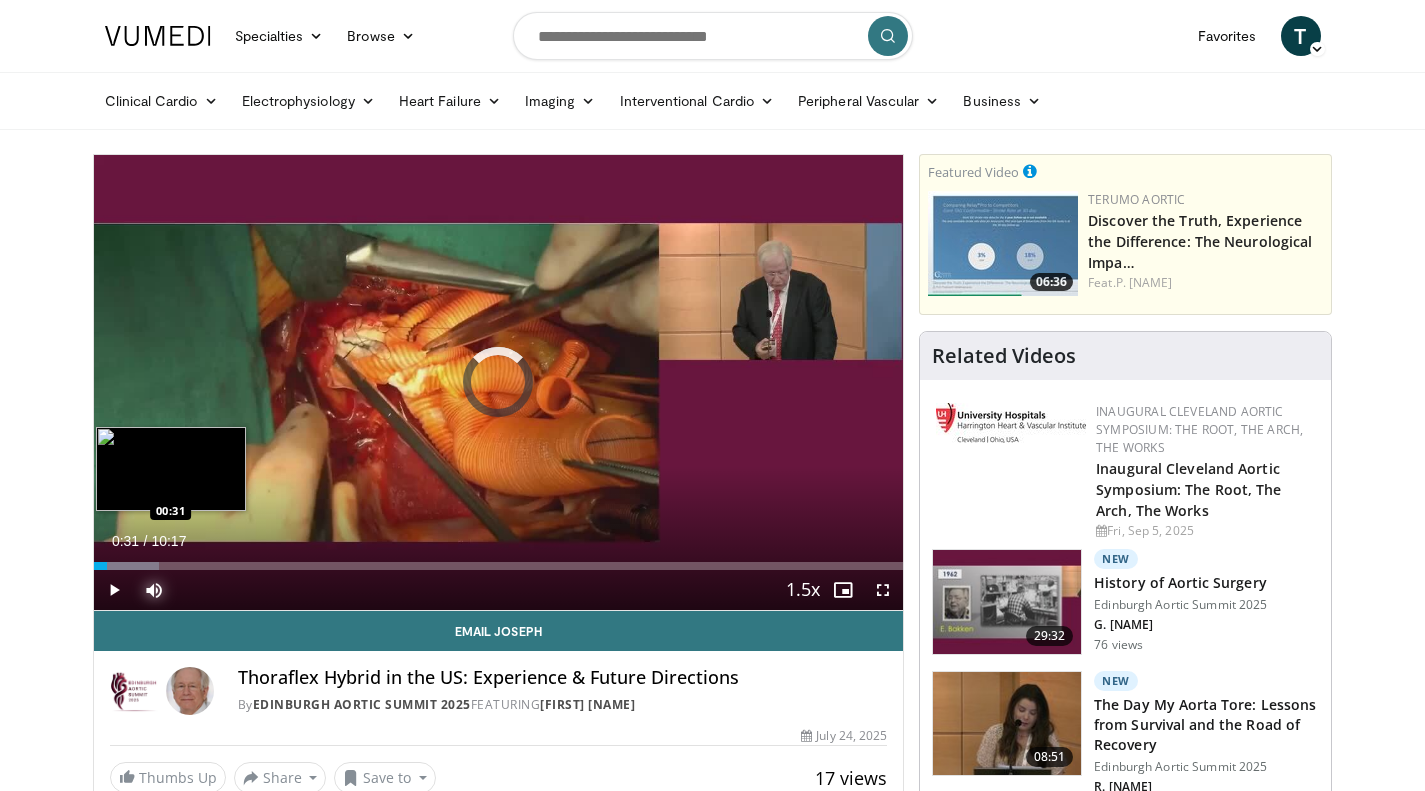 click on "Loaded :  8.03% 00:31 00:31" at bounding box center (499, 566) 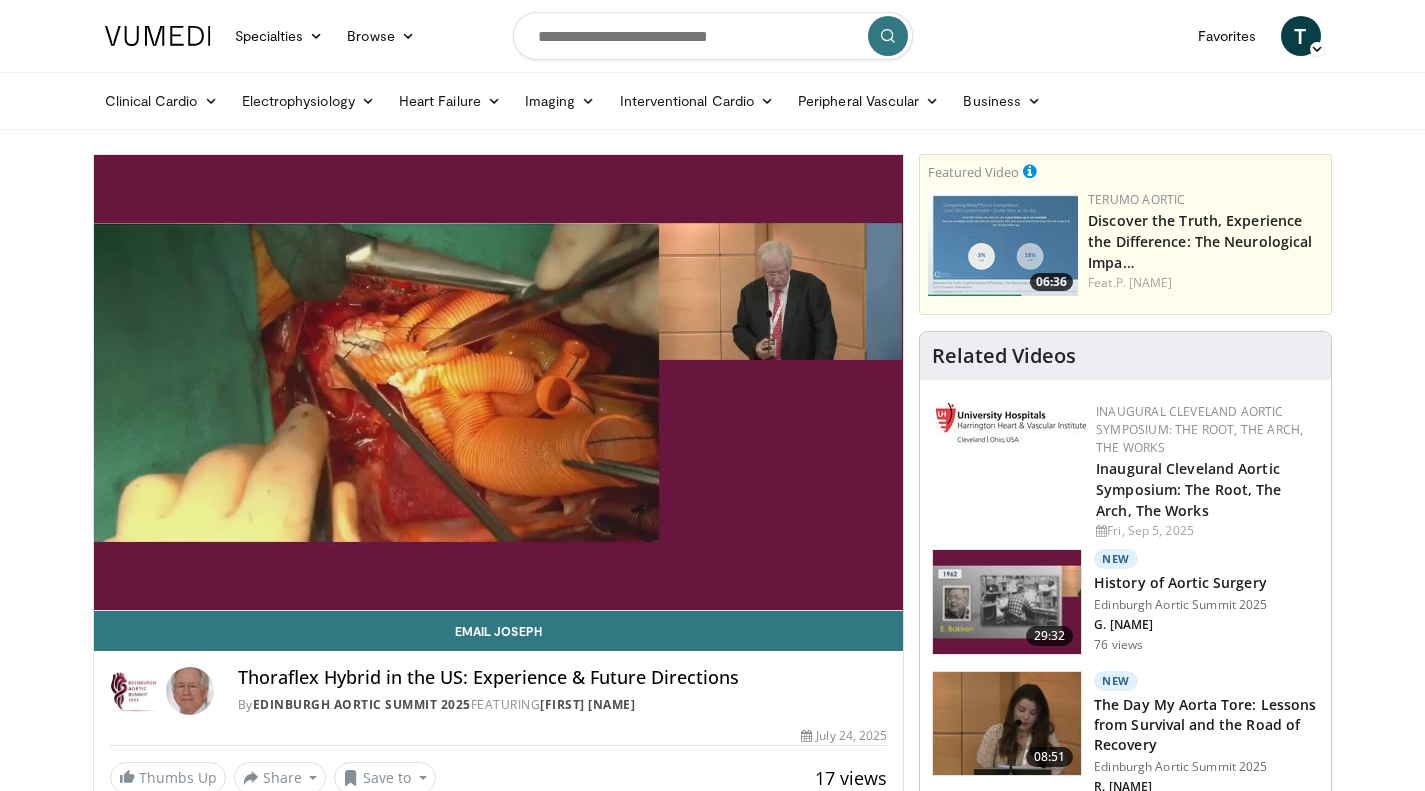 click on "10 seconds
Tap to unmute" at bounding box center (499, 382) 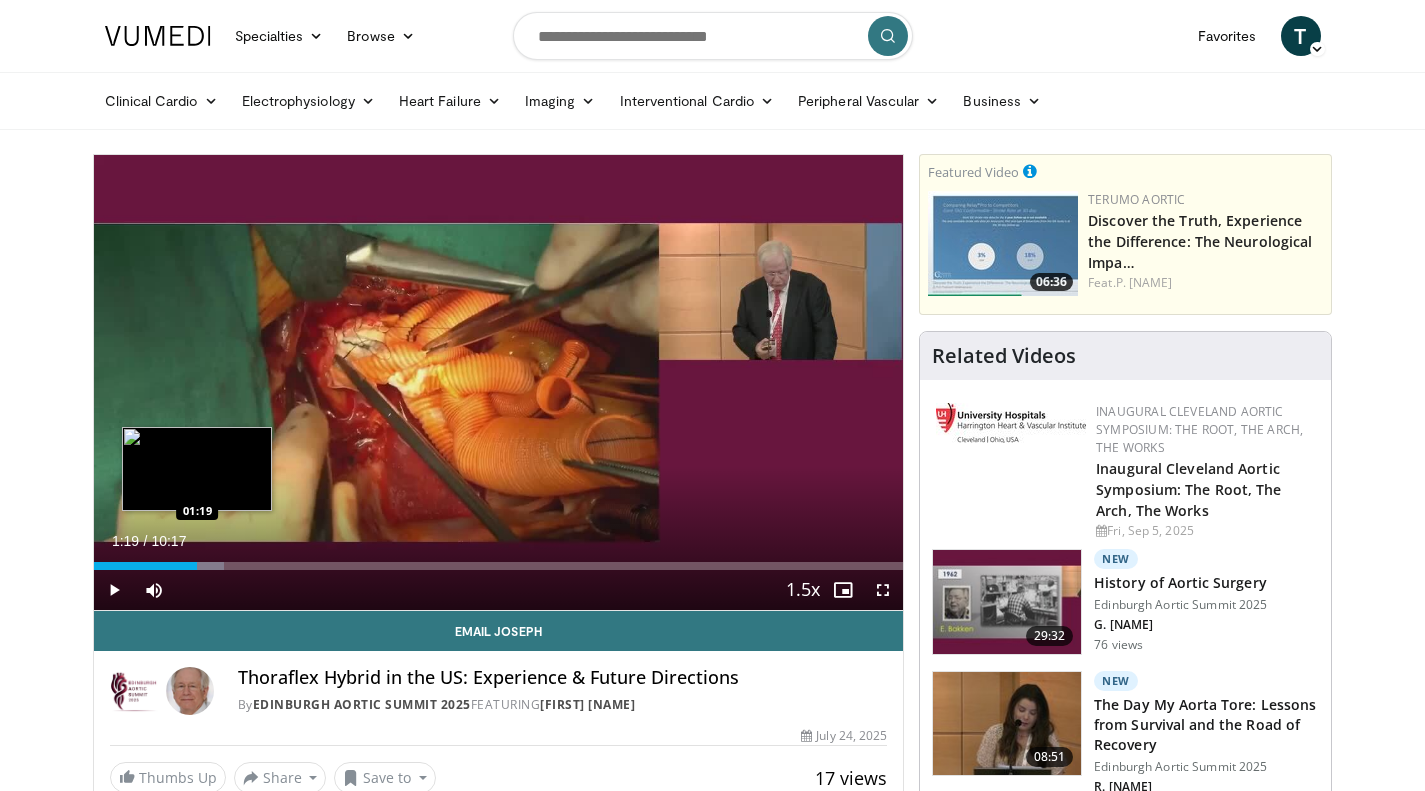 click on "Loaded :  16.06% 01:19 01:19" at bounding box center (499, 566) 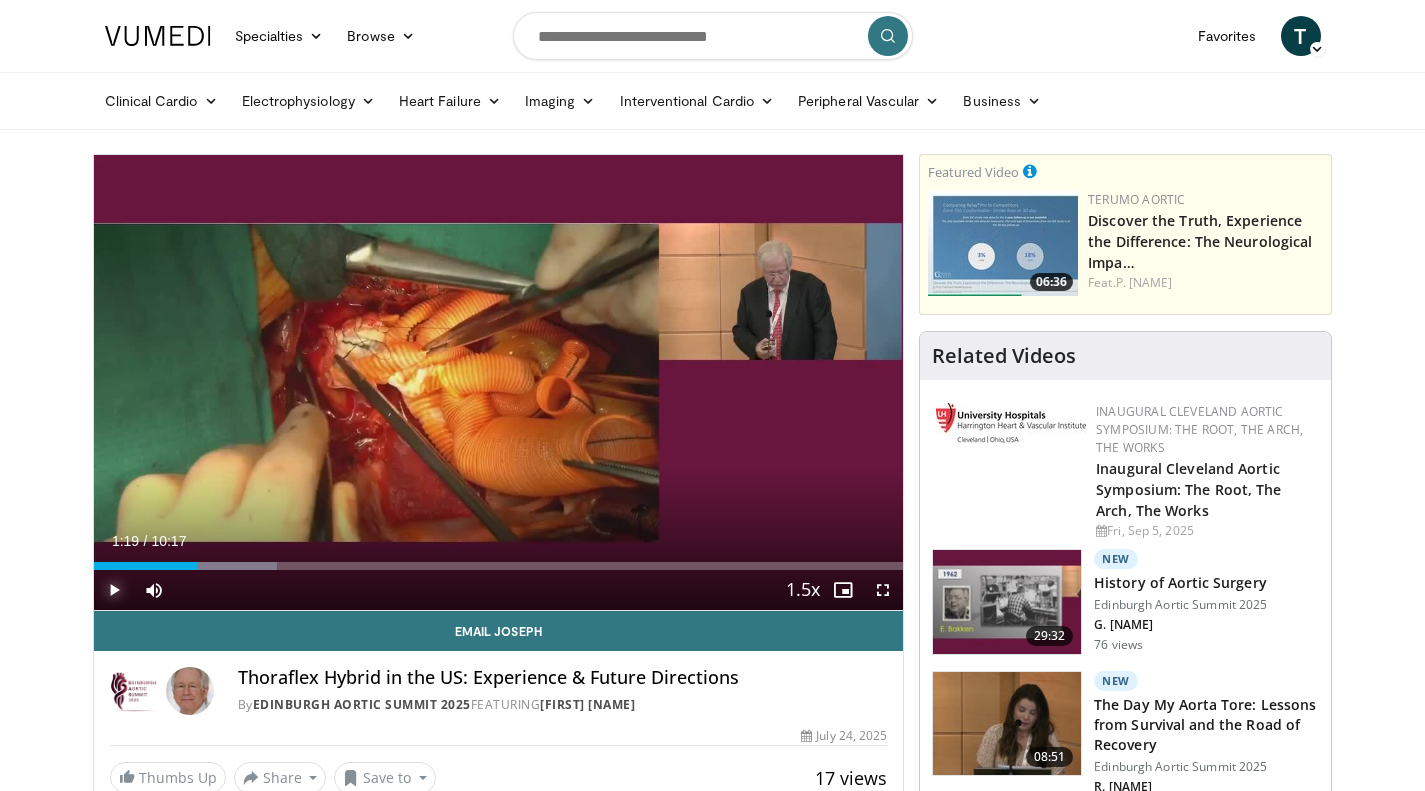 click at bounding box center (114, 590) 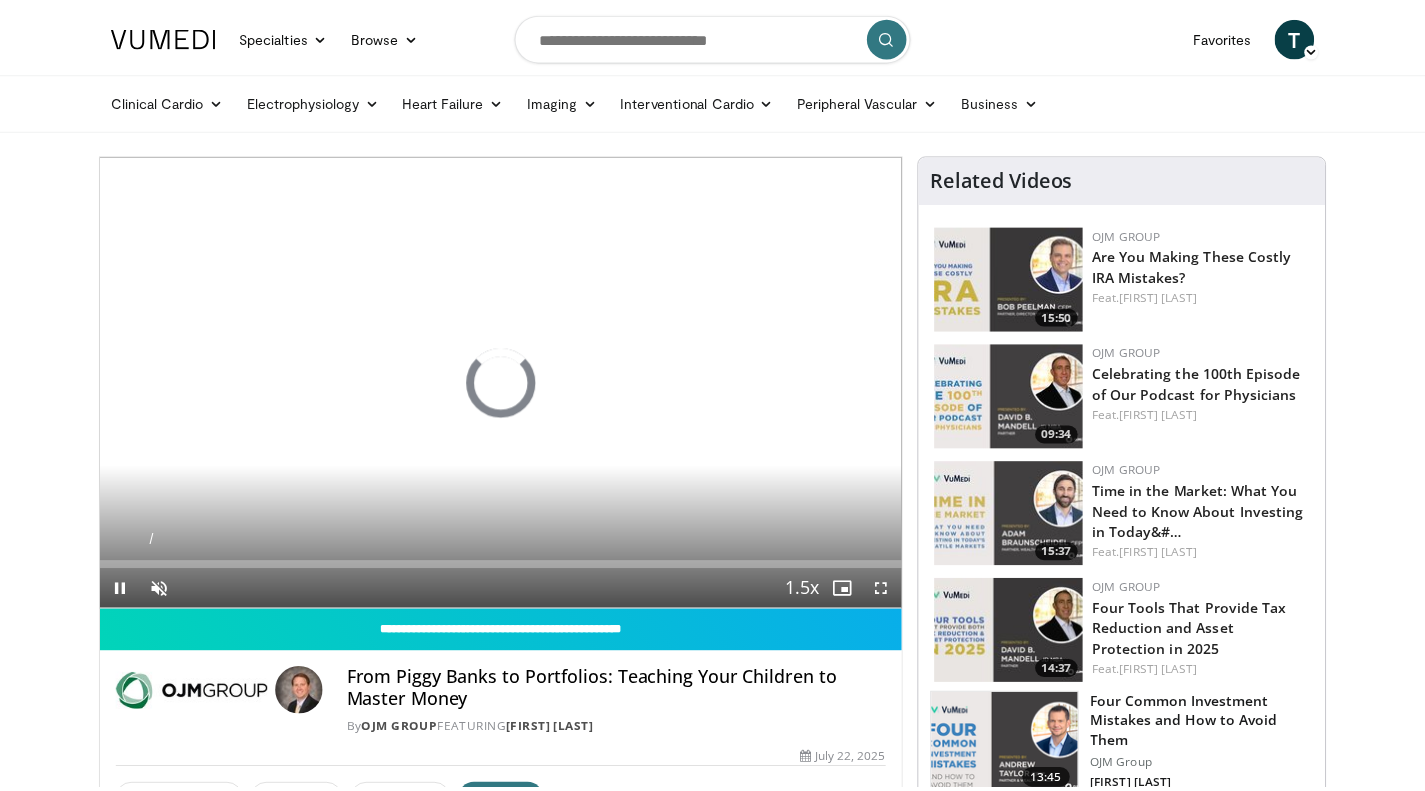 scroll, scrollTop: 0, scrollLeft: 0, axis: both 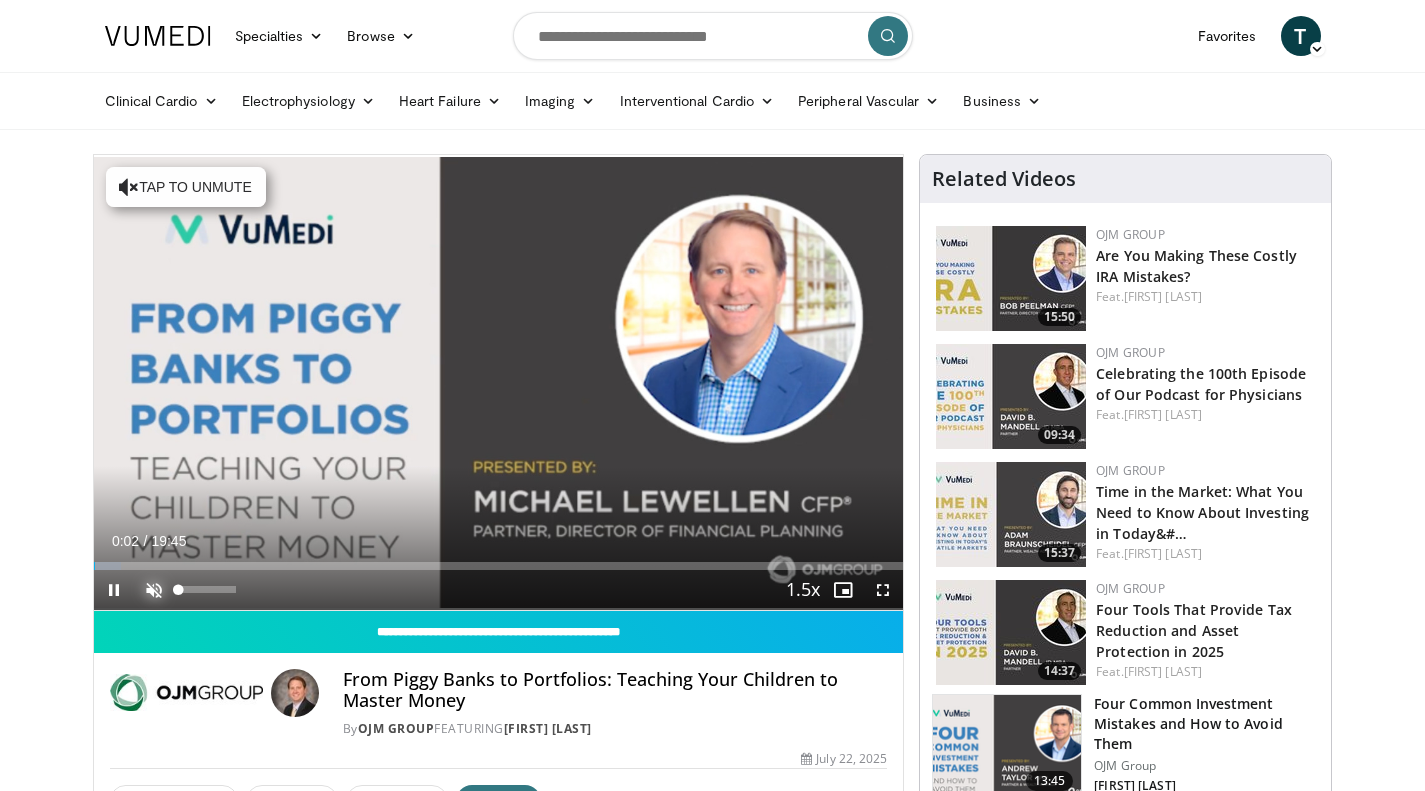 click at bounding box center (154, 590) 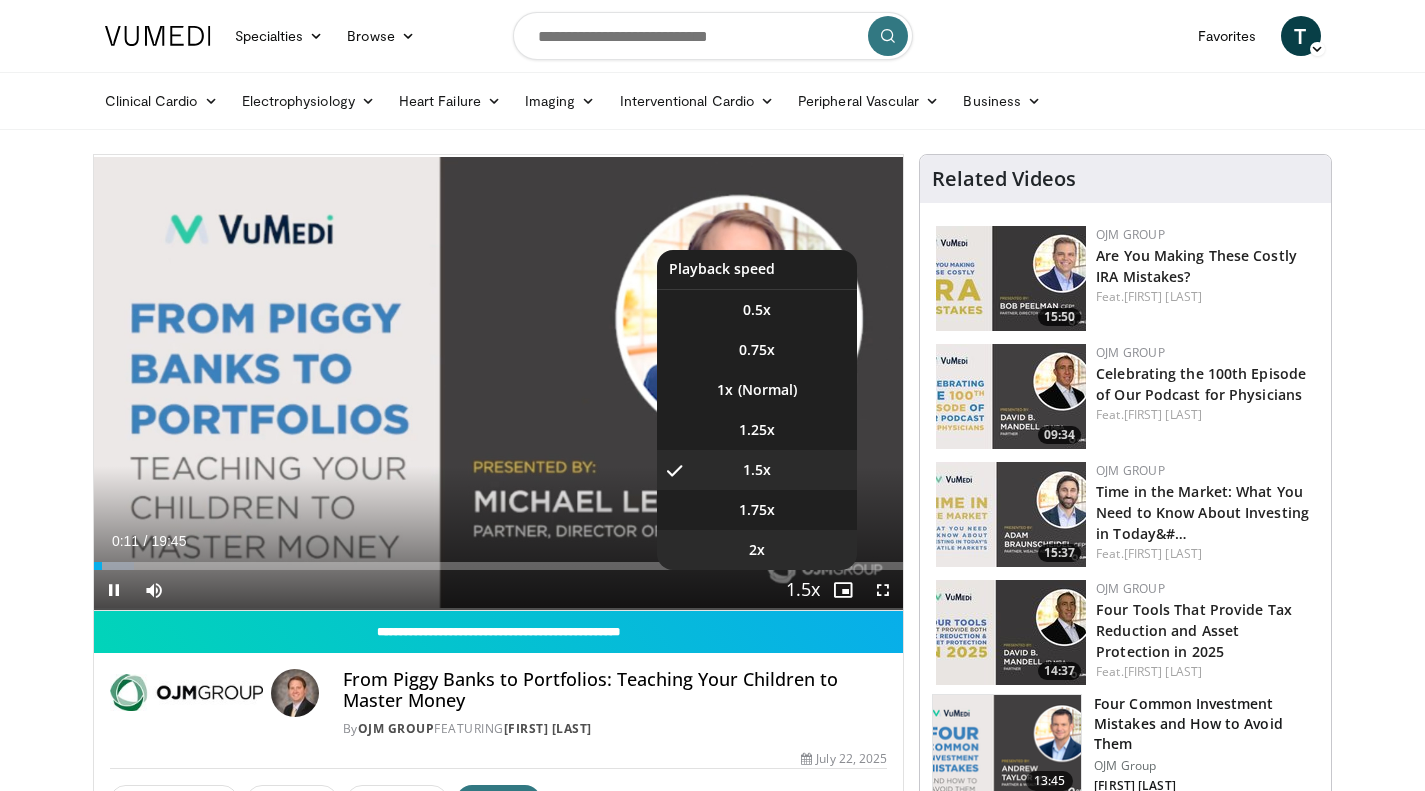 click on "2x" at bounding box center (757, 550) 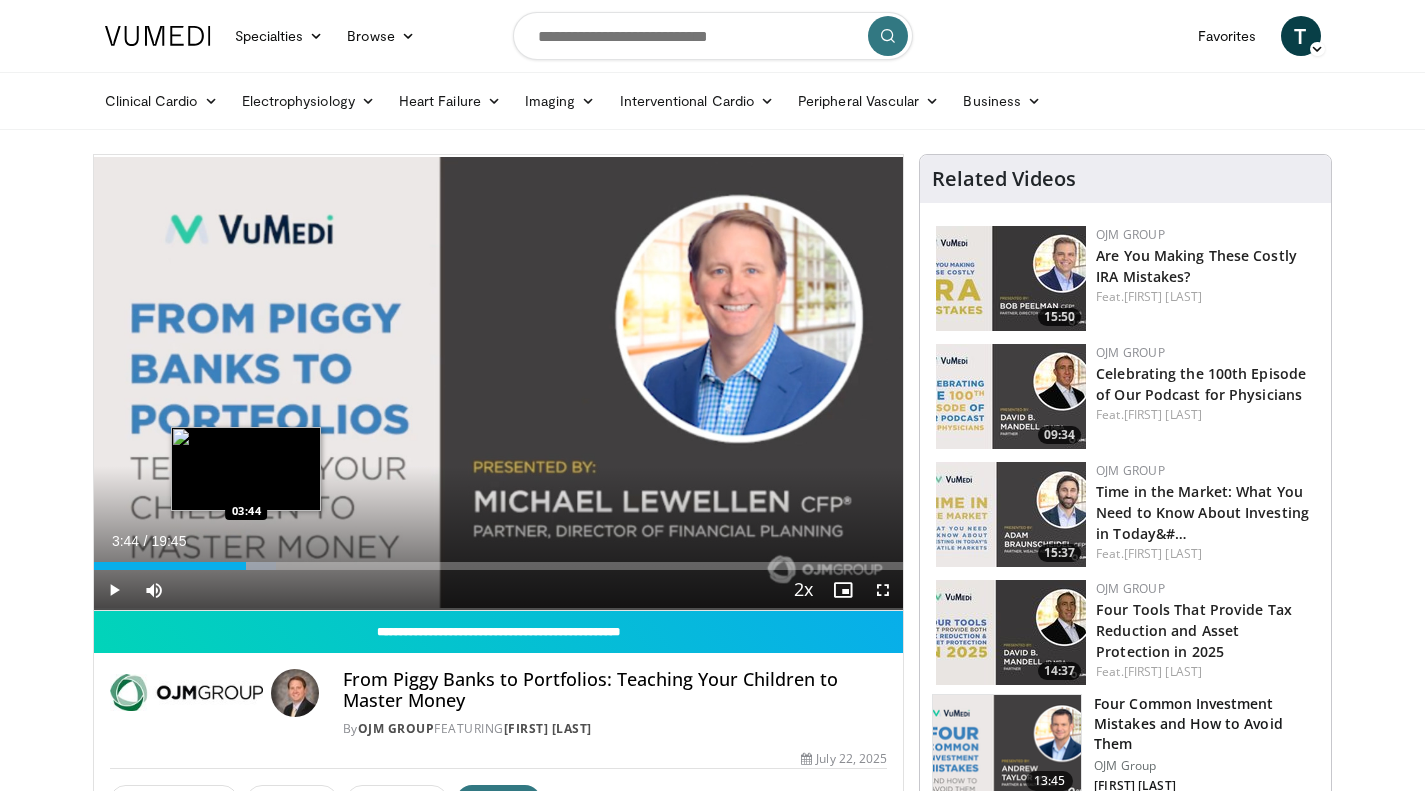click at bounding box center [243, 566] 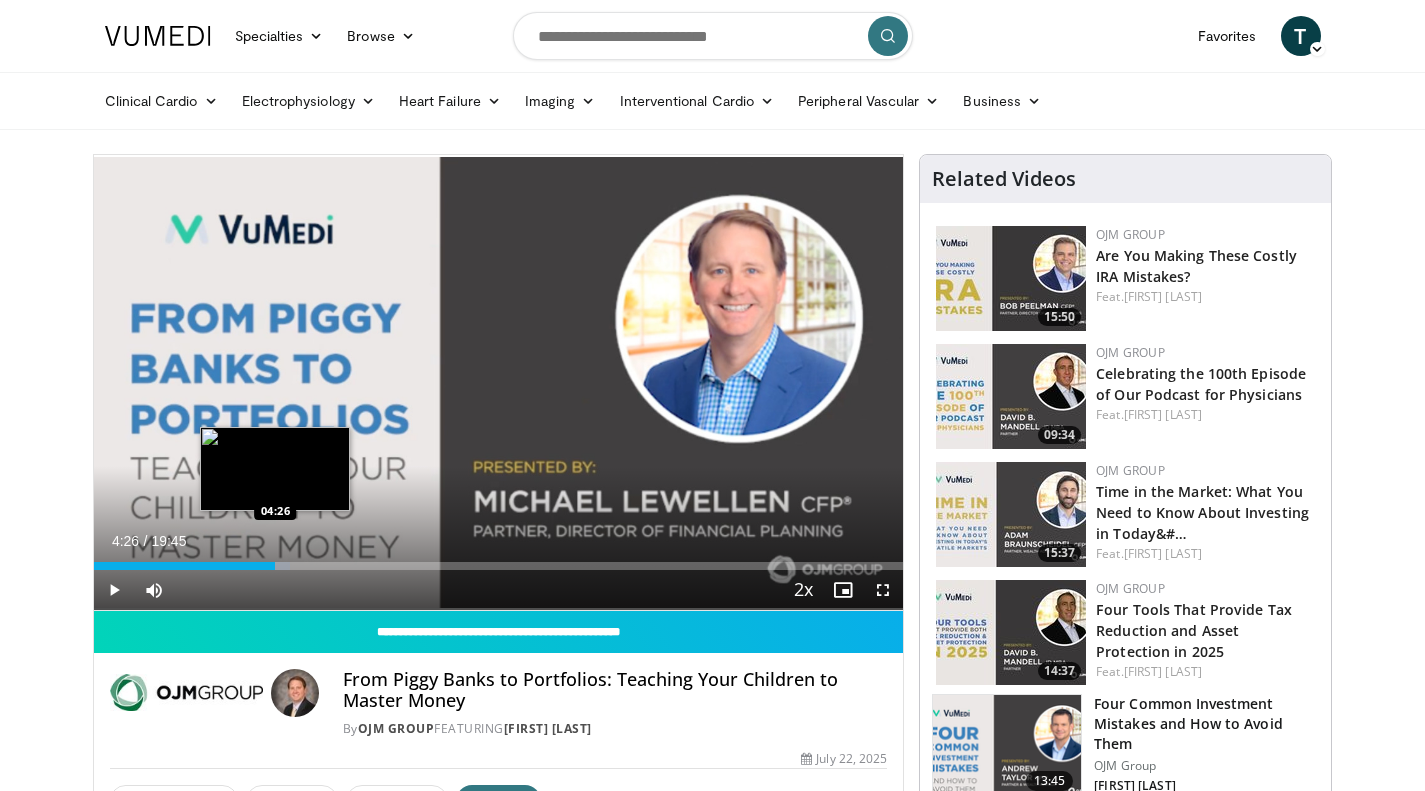 click at bounding box center [258, 566] 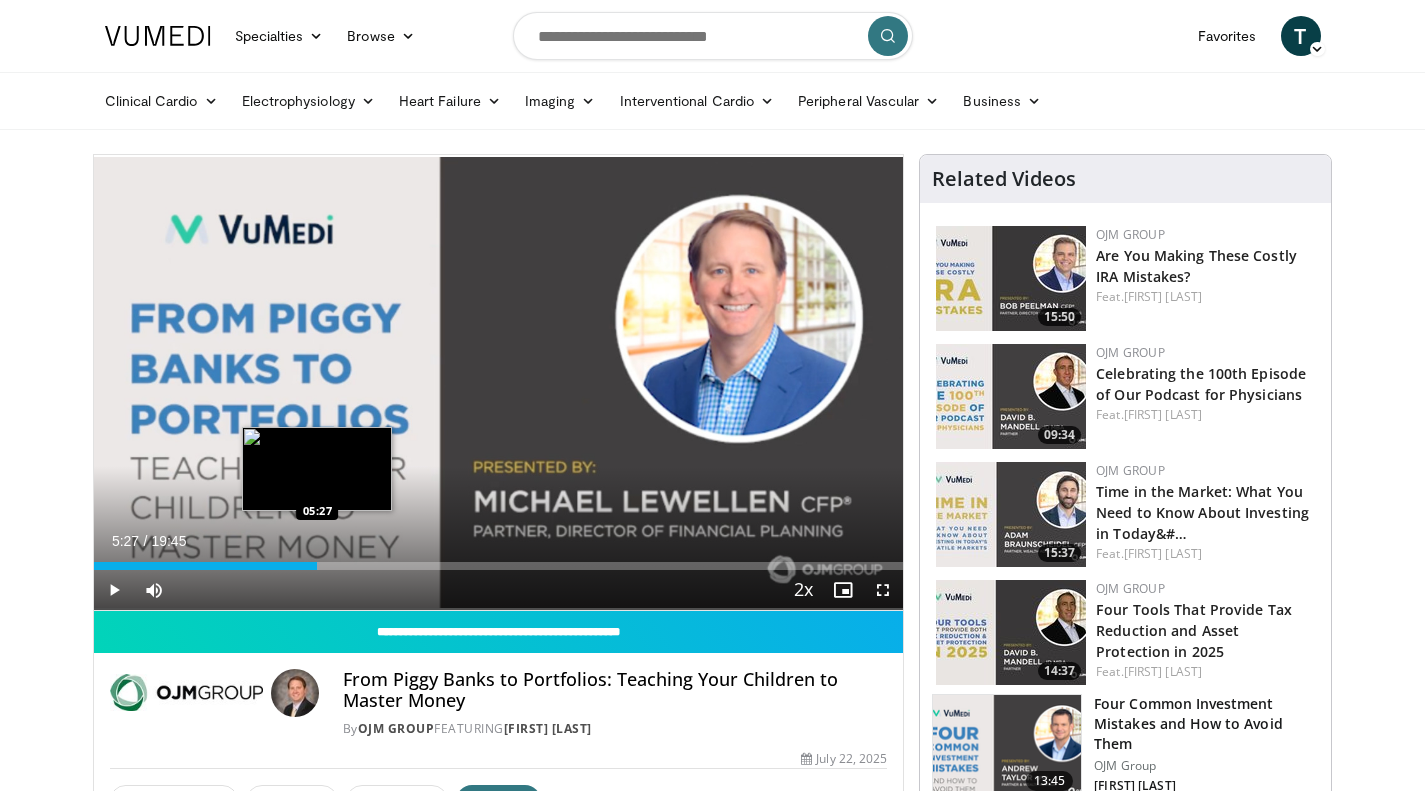 click at bounding box center (287, 566) 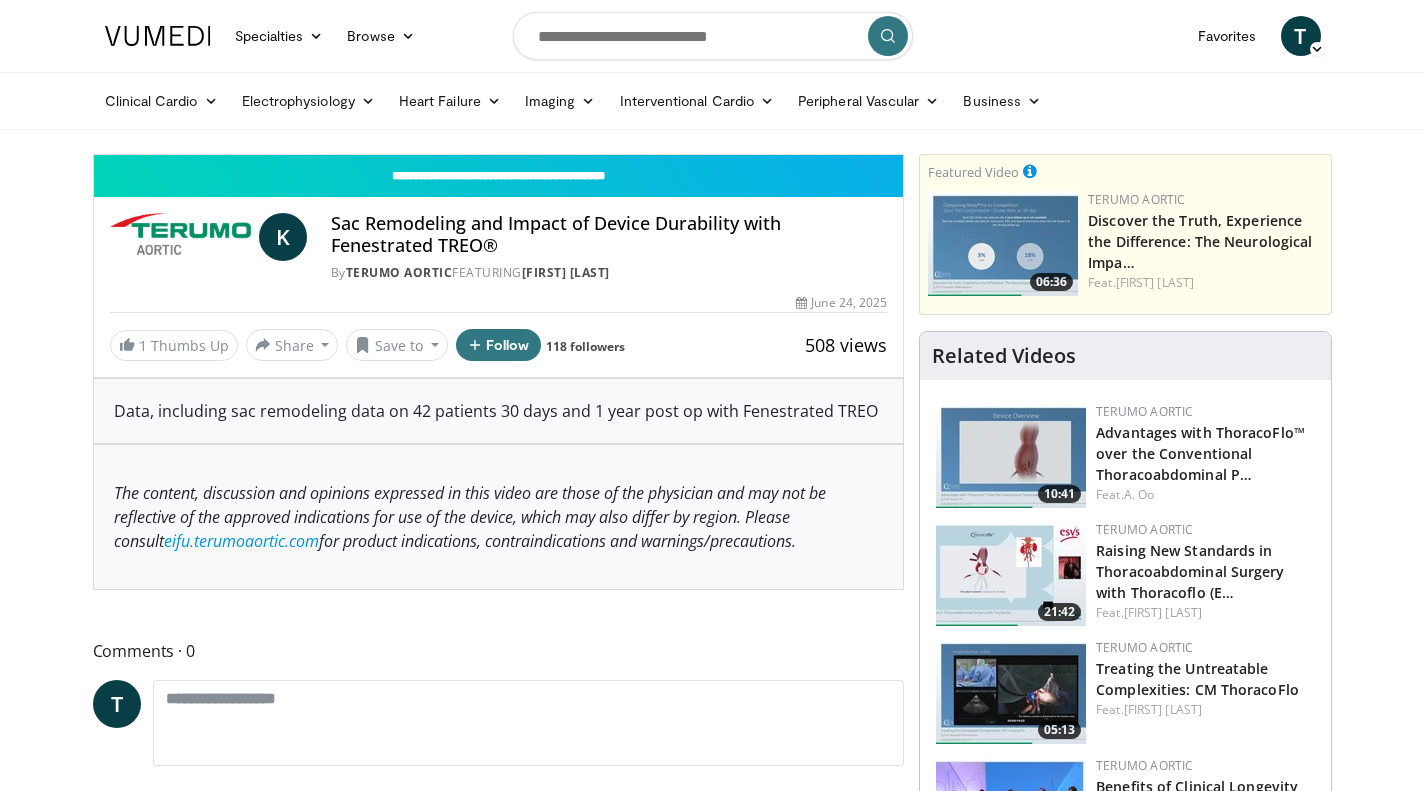 scroll, scrollTop: 0, scrollLeft: 0, axis: both 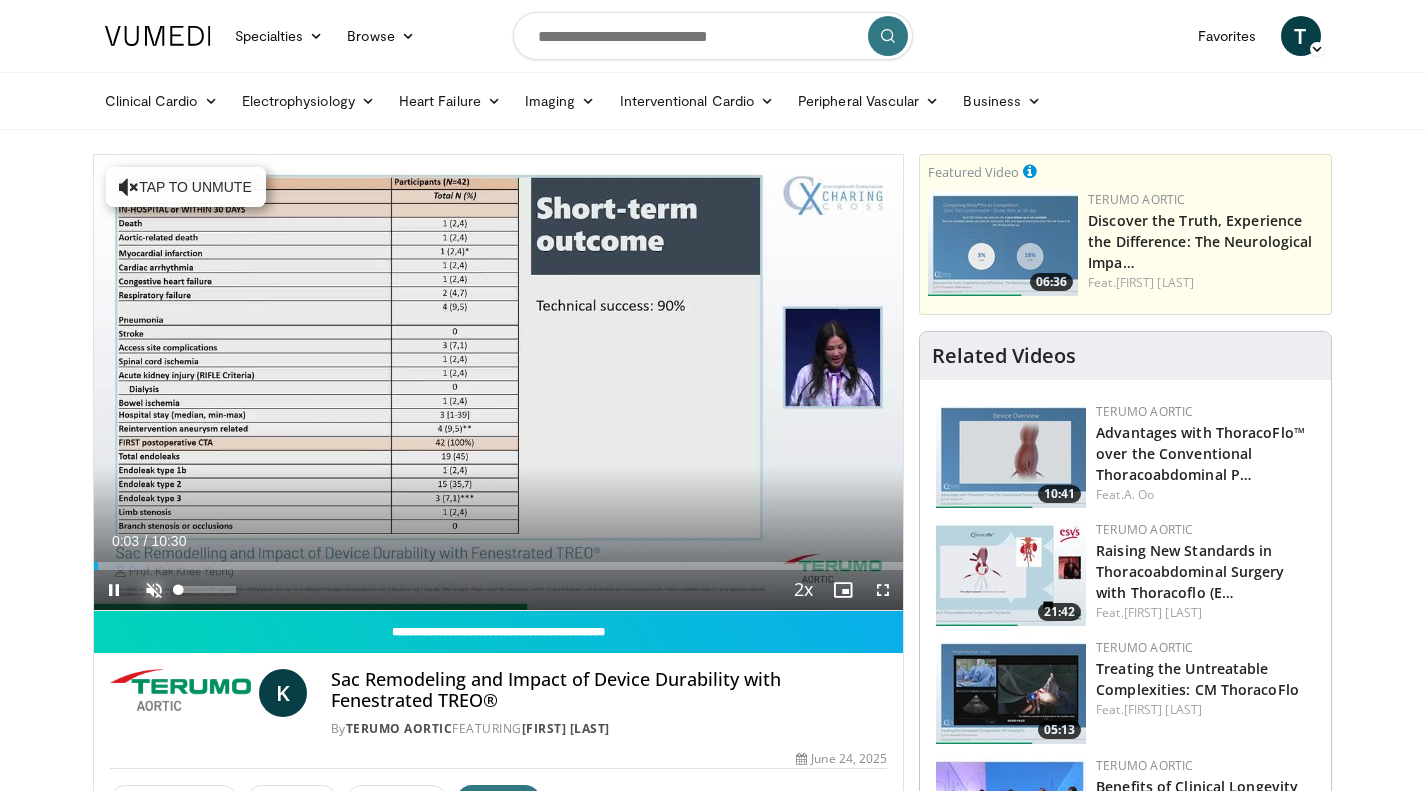 click at bounding box center [154, 590] 